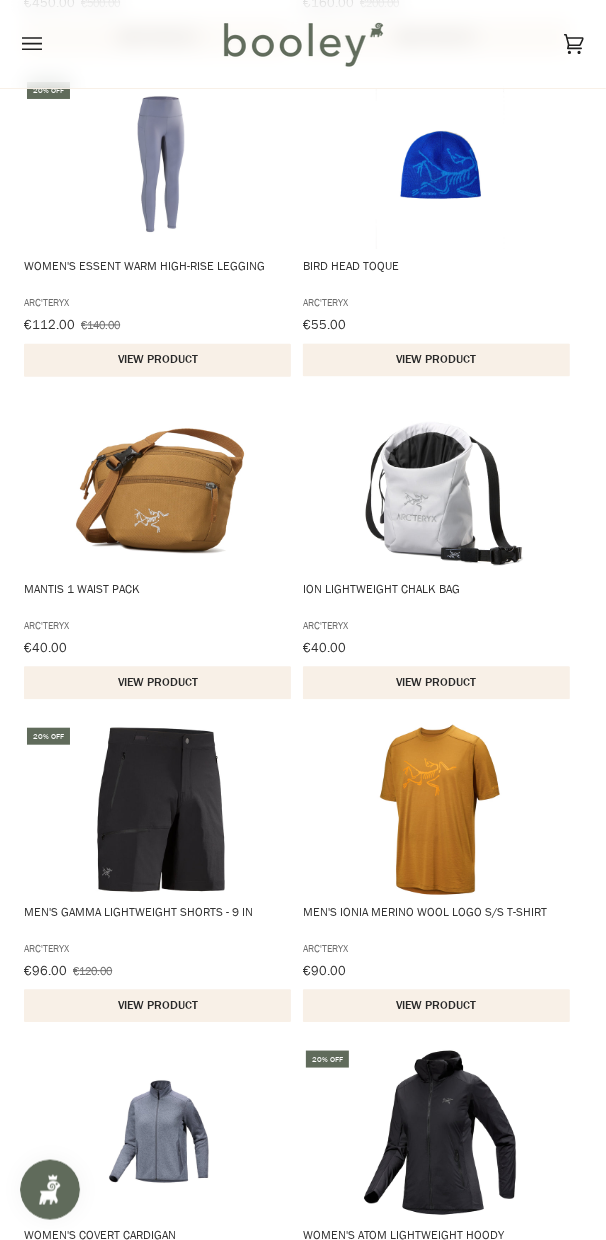scroll, scrollTop: 1625, scrollLeft: 0, axis: vertical 